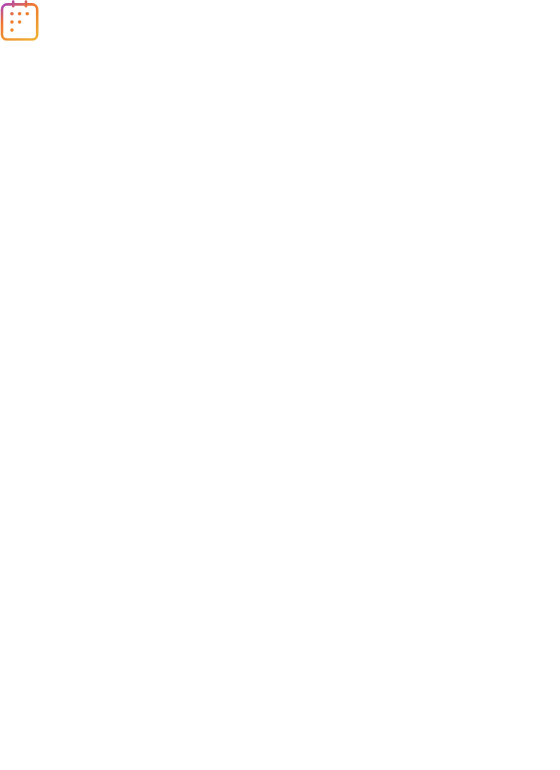 scroll, scrollTop: 0, scrollLeft: 0, axis: both 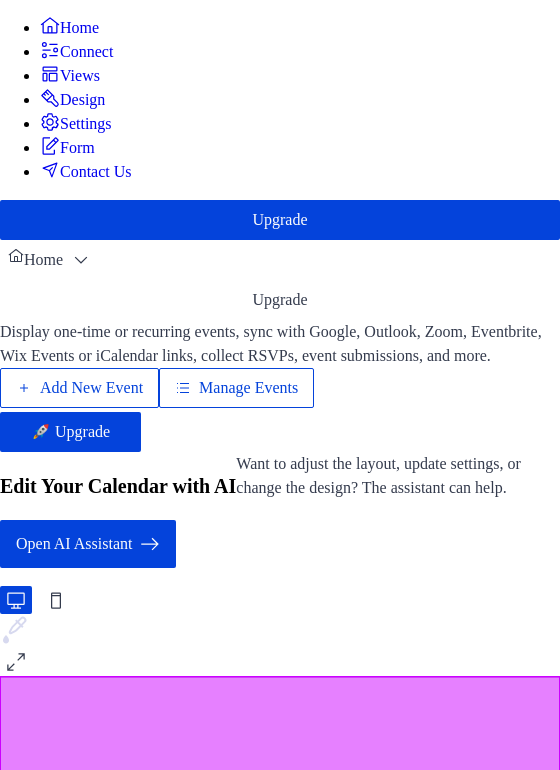 click on "Design" at bounding box center (82, 100) 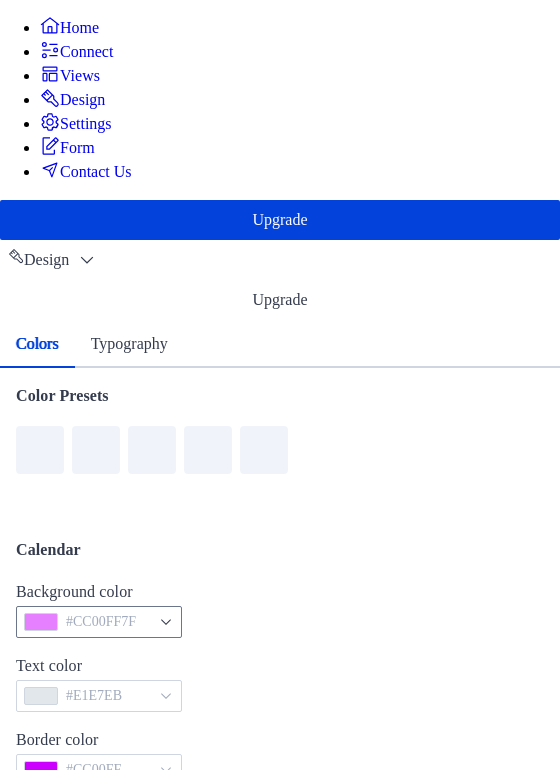 scroll, scrollTop: 93, scrollLeft: 0, axis: vertical 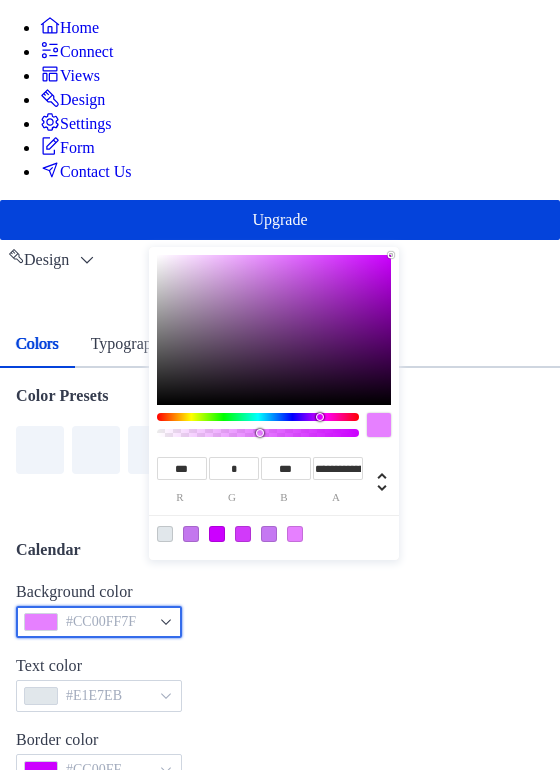 click on "#CC00FF7F" at bounding box center [99, 622] 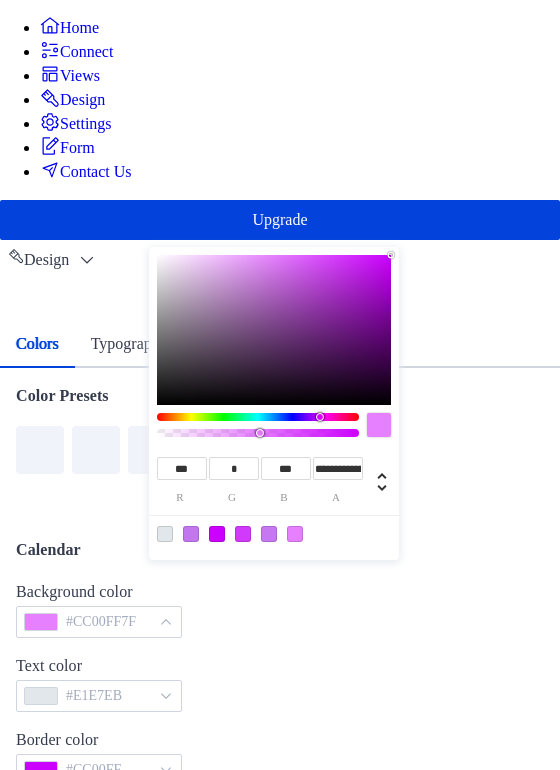 type on "**" 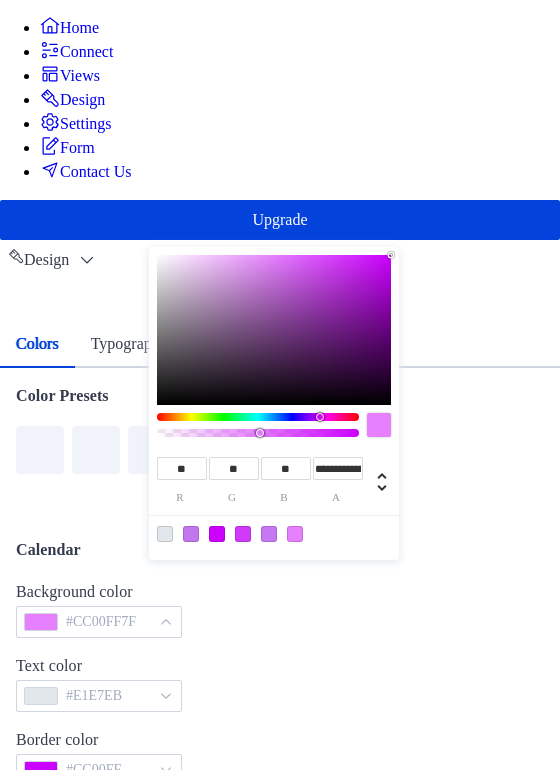 type on "**" 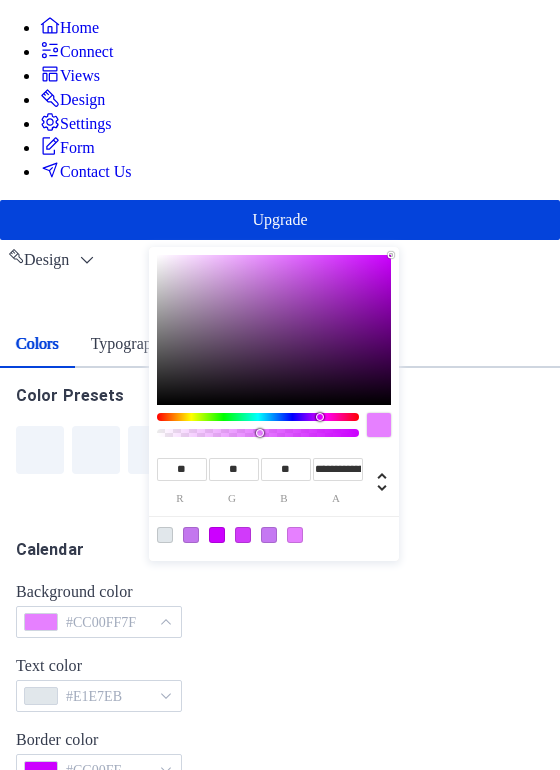 type on "**" 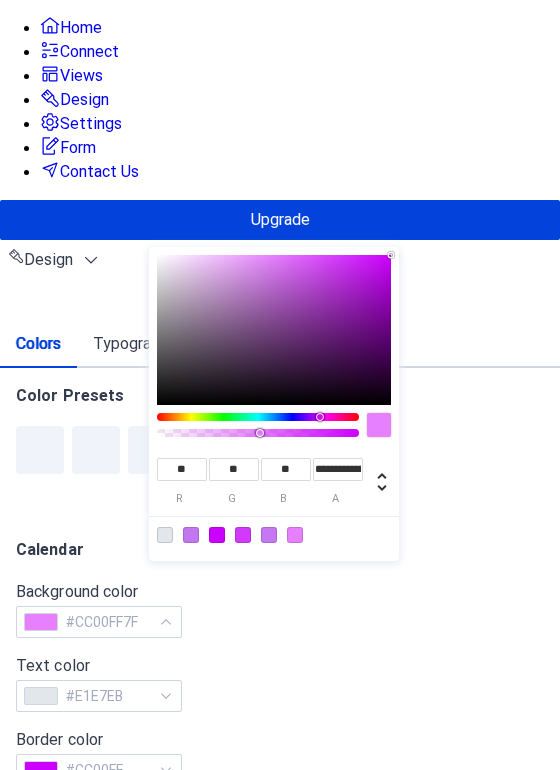 type on "**" 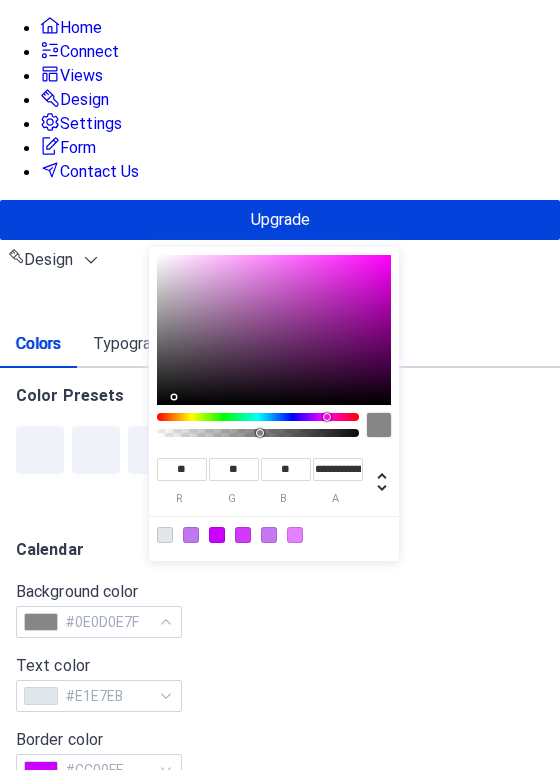 type on "**" 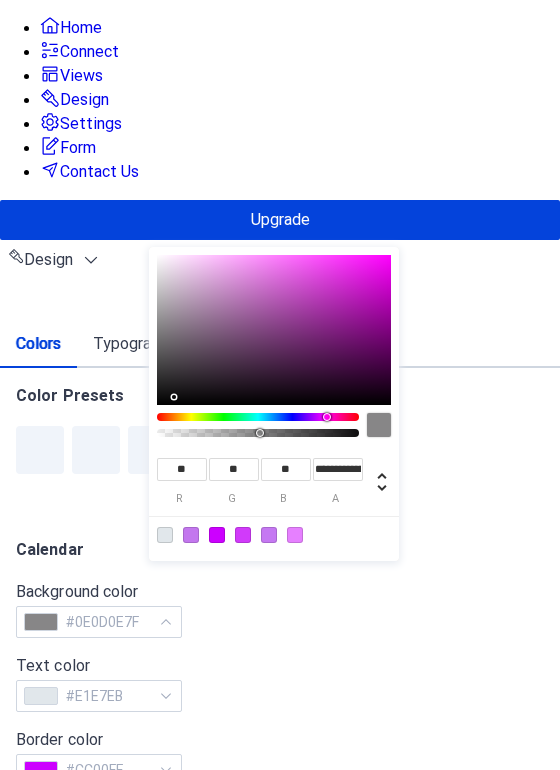 type on "**" 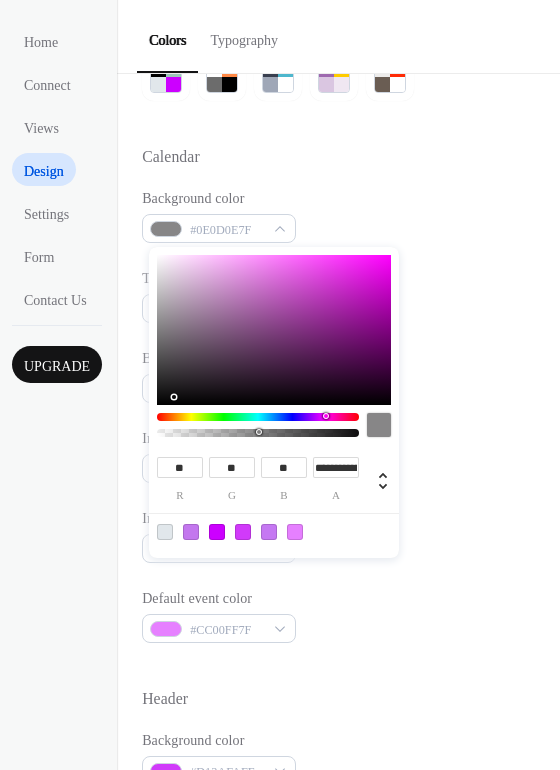 type on "**" 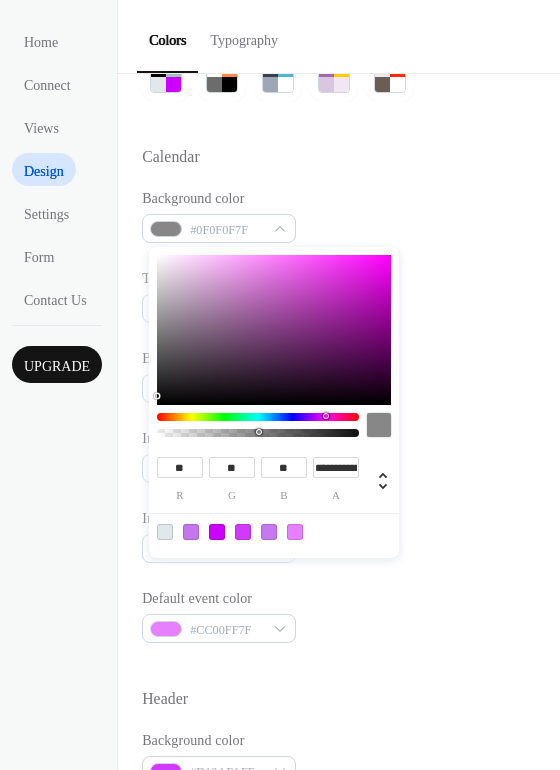 type on "**" 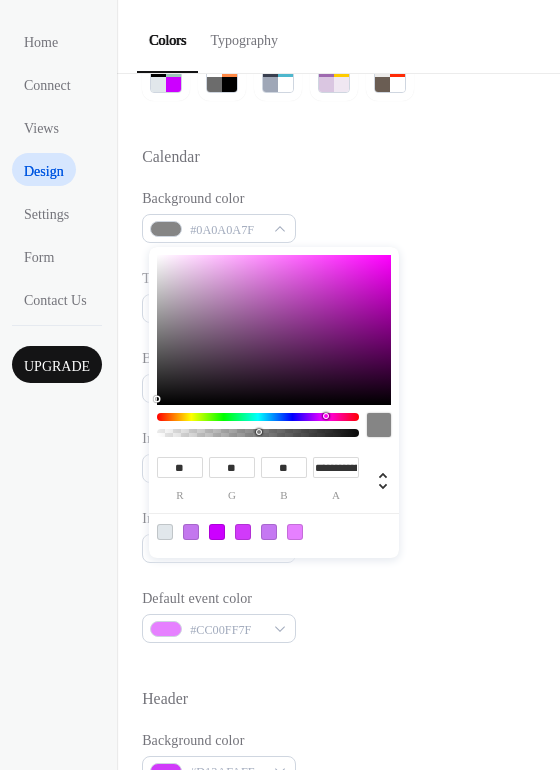 type on "*" 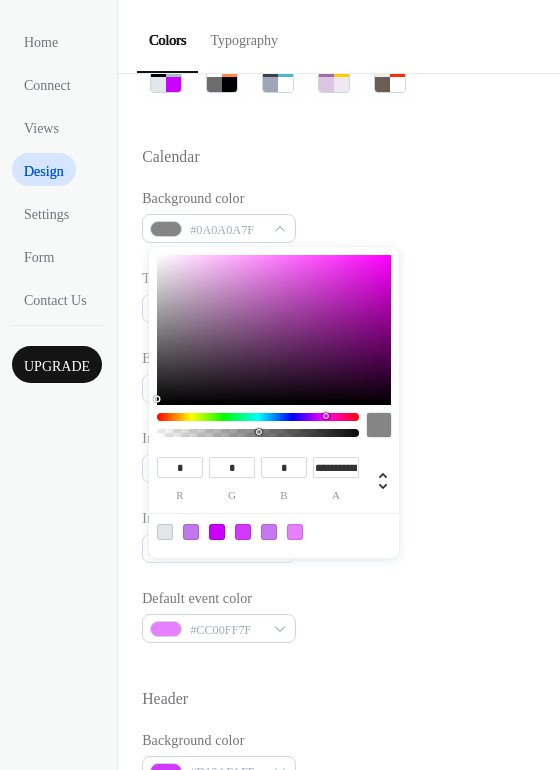 type on "*" 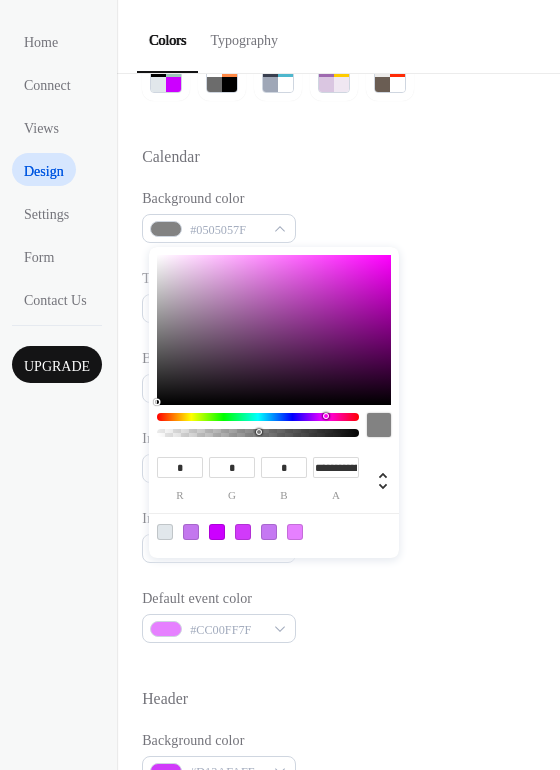 type on "*" 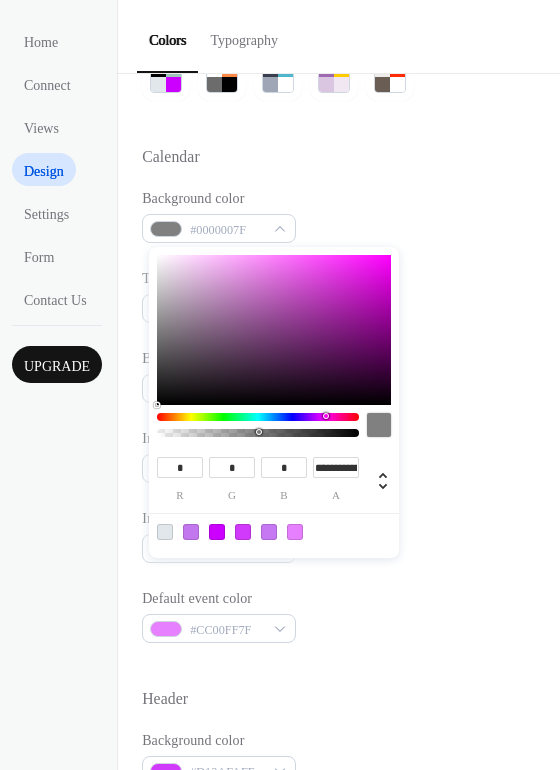 click on "**********" at bounding box center (274, 402) 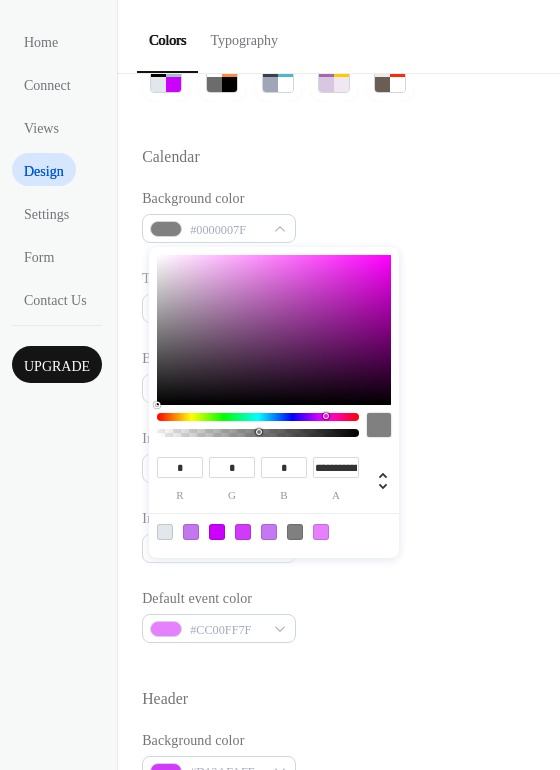 click on "Background color #0000007F Text color #E1E7EB Border color #CC00FF Inner border color #C377EEFF Inner background color #9200E687 Default event color #CC00FF7F" at bounding box center [338, 415] 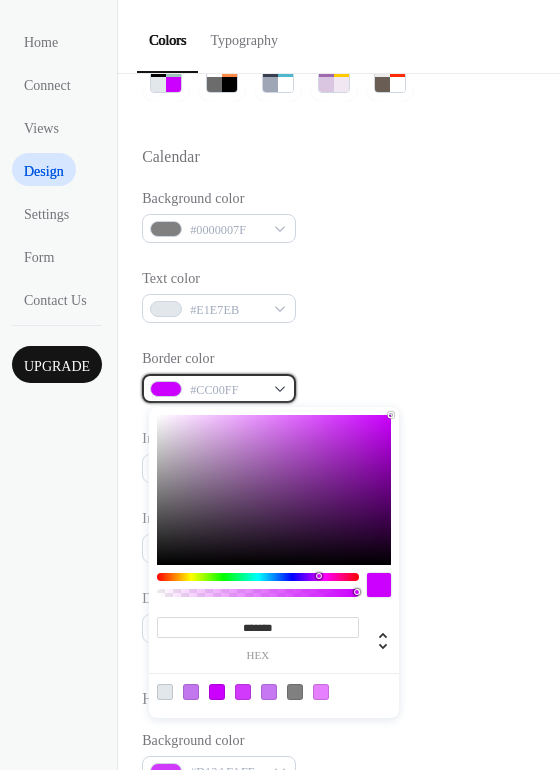 click on "#CC00FF" at bounding box center (219, 388) 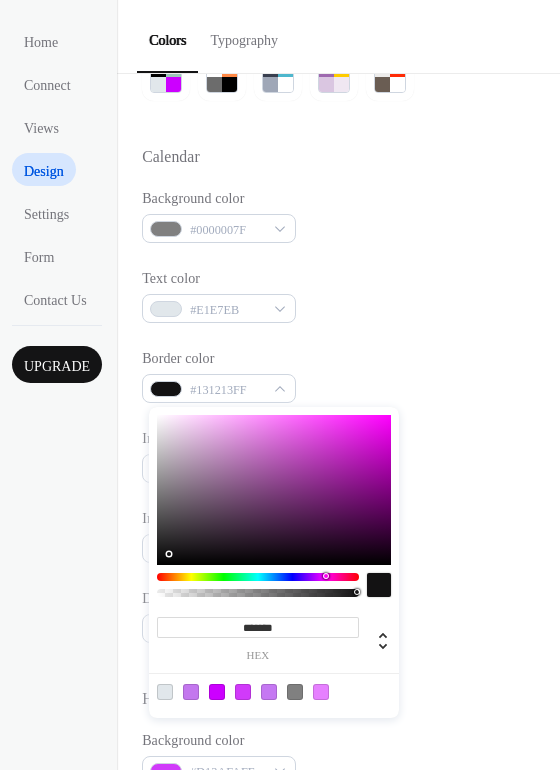 type on "*******" 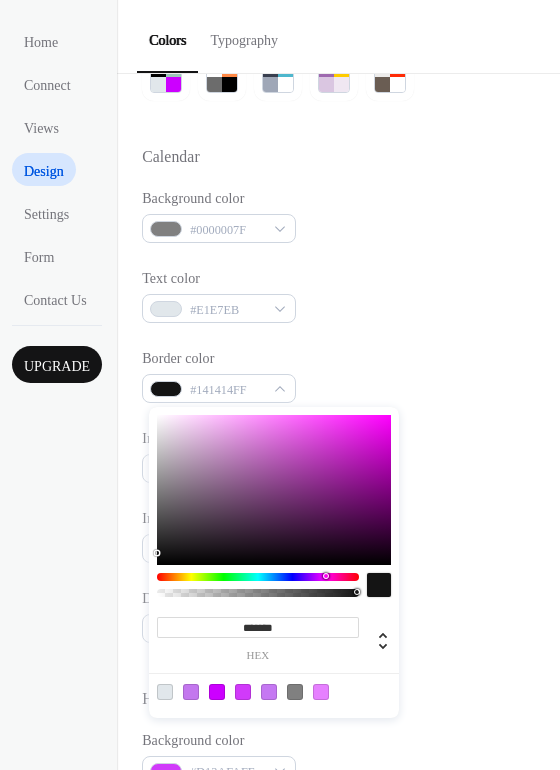 click at bounding box center (274, 490) 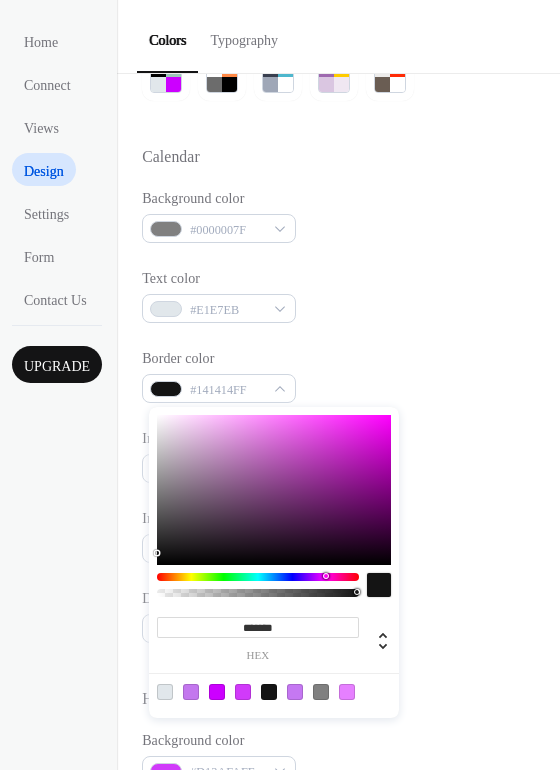 click on "Background color #0000007F Text color #E1E7EB Border color #141414FF Inner border color #C377EEFF Inner background color #9200E687 Default event color #CC00FF7F" at bounding box center [338, 415] 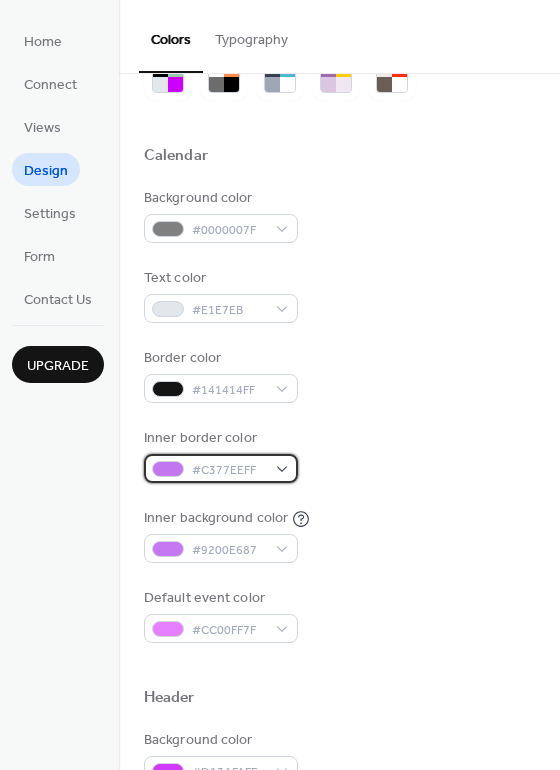 click on "#C377EEFF" at bounding box center (221, 468) 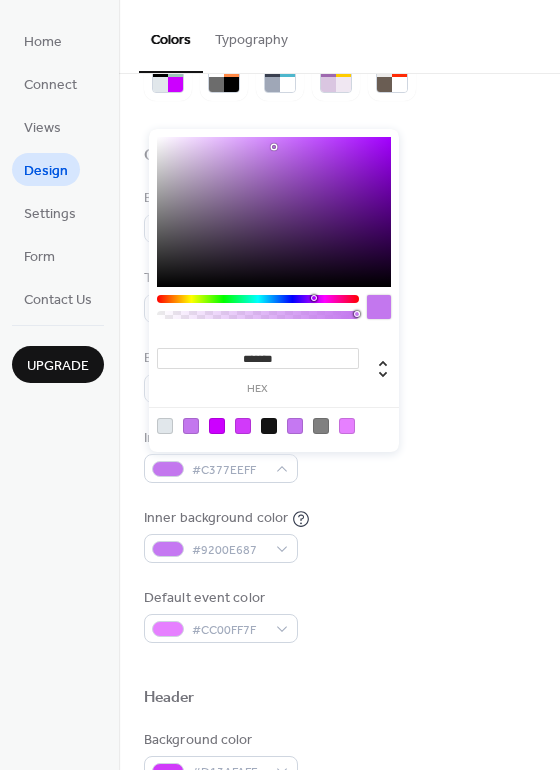 type on "*******" 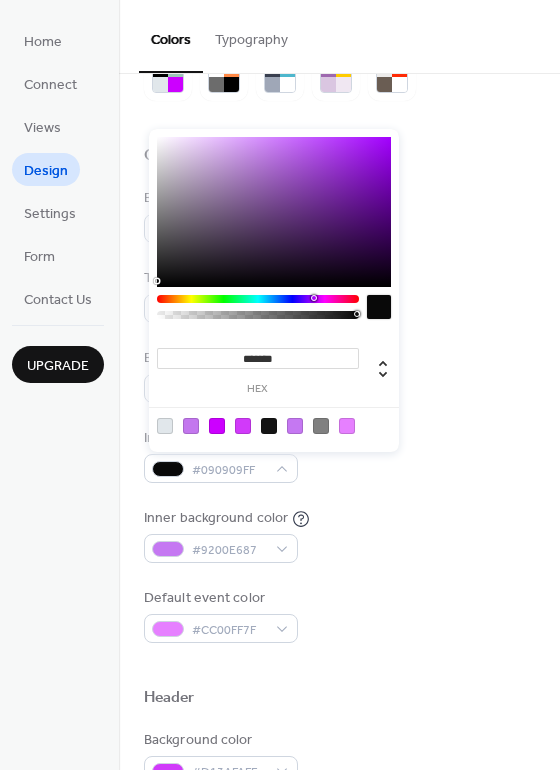 click at bounding box center [274, 212] 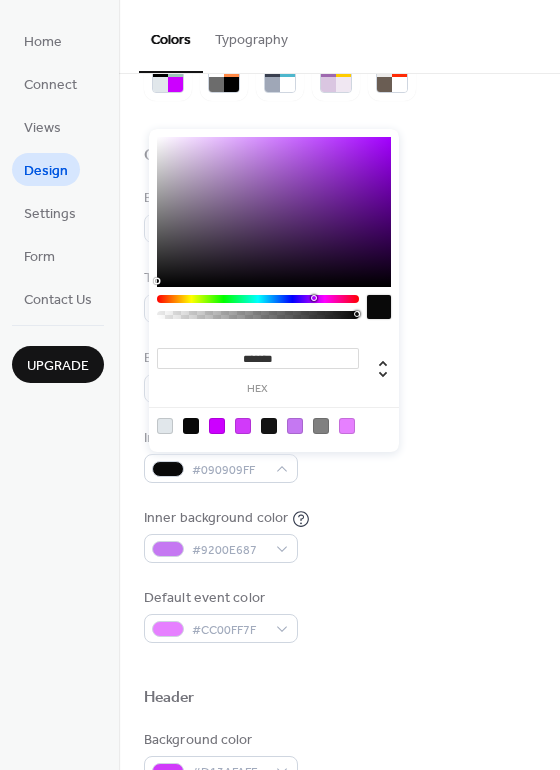 click on "Inner border color #090909FF" at bounding box center (339, 455) 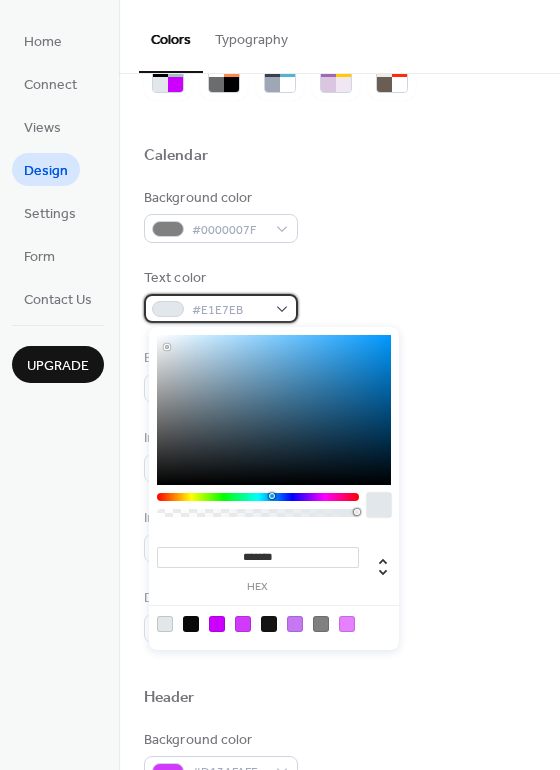 click on "#E1E7EB" at bounding box center (221, 308) 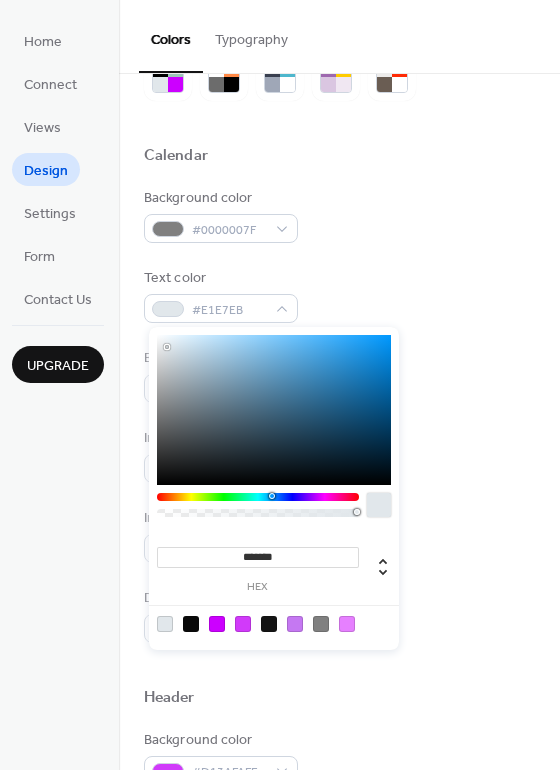 drag, startPoint x: 235, startPoint y: 555, endPoint x: 297, endPoint y: 550, distance: 62.201286 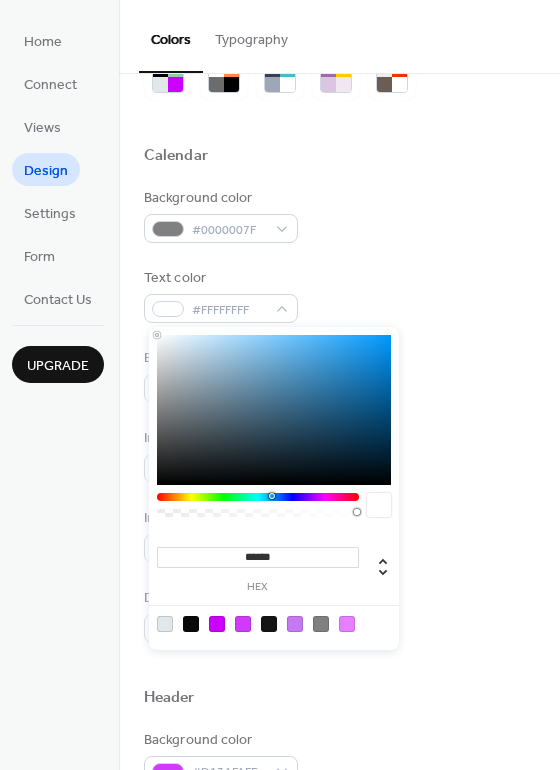 type on "*******" 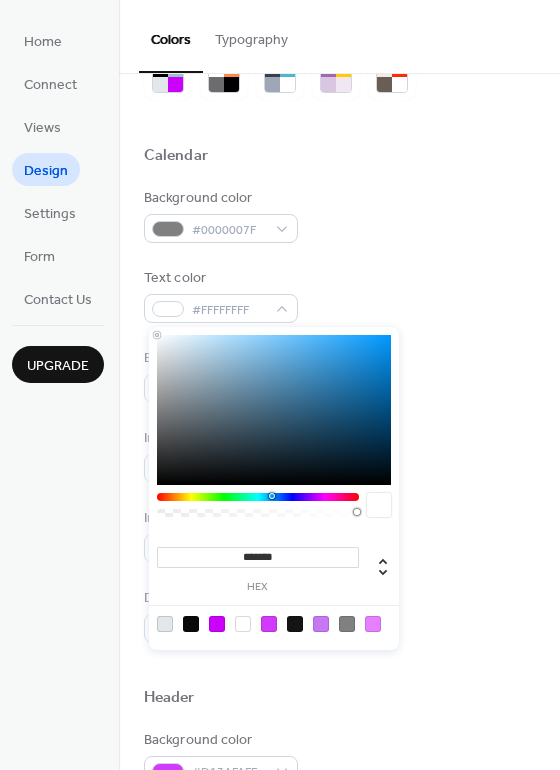 click on "Inner background color #9200E687" at bounding box center (339, 535) 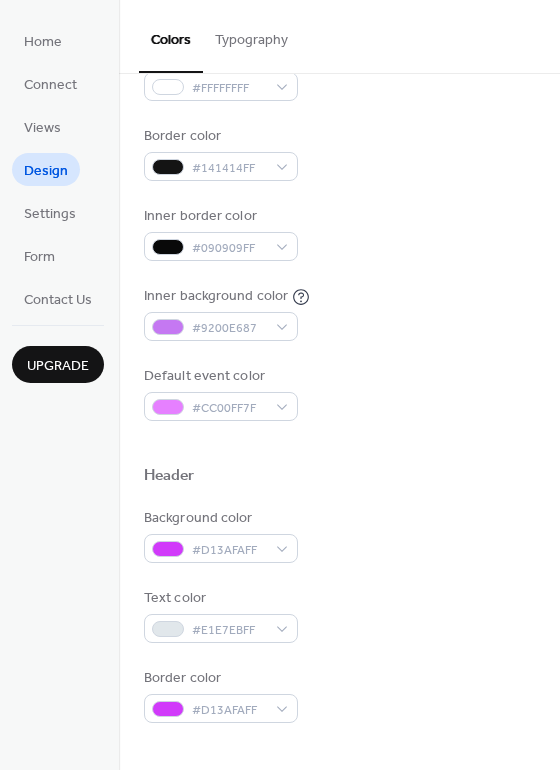 scroll, scrollTop: 323, scrollLeft: 0, axis: vertical 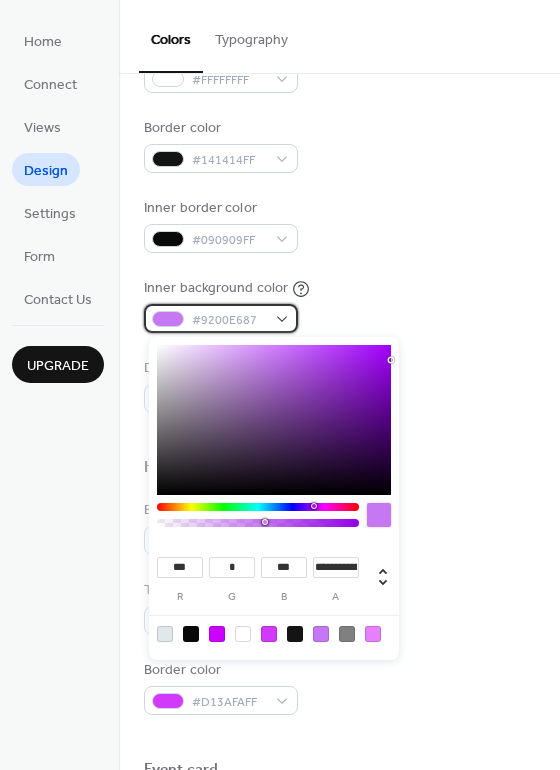 click on "#9200E687" at bounding box center [221, 318] 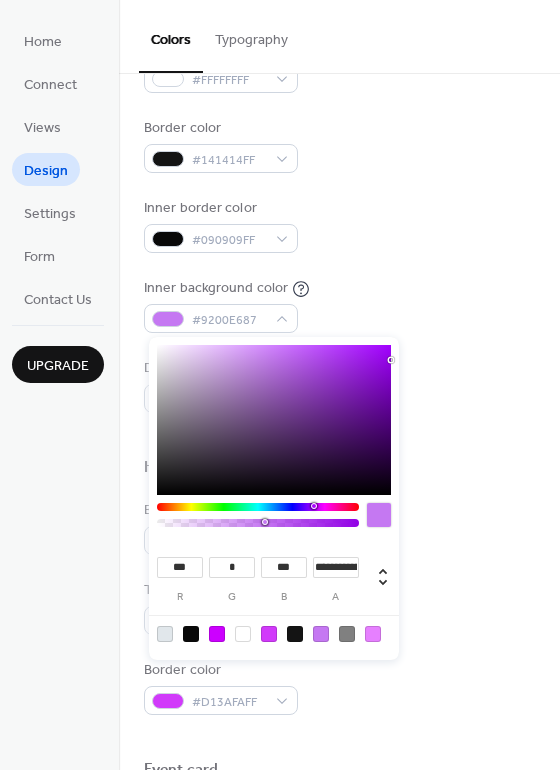 type on "**" 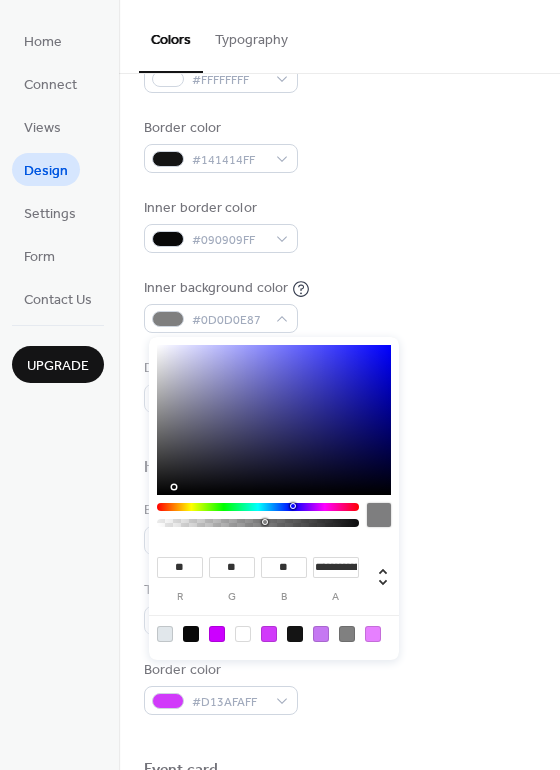 type on "**" 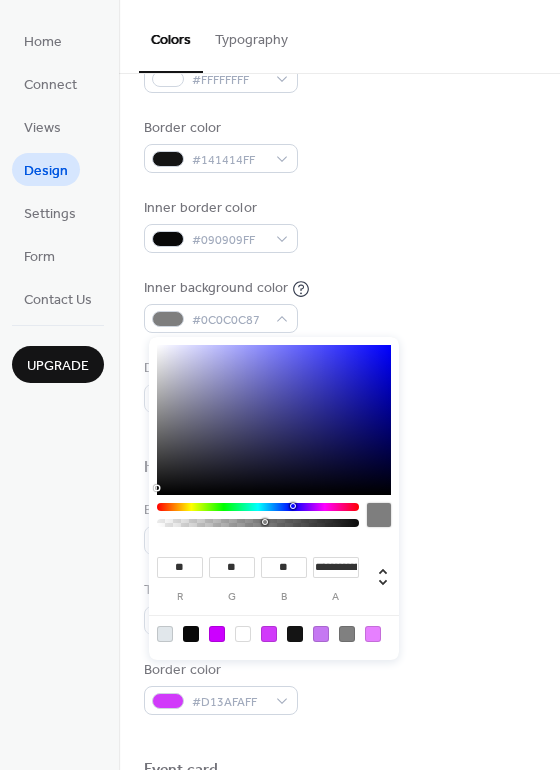 type on "**" 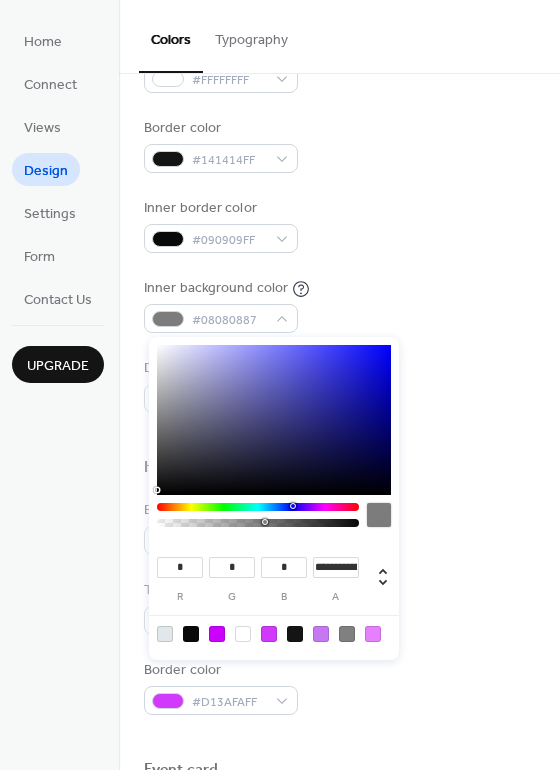type on "*" 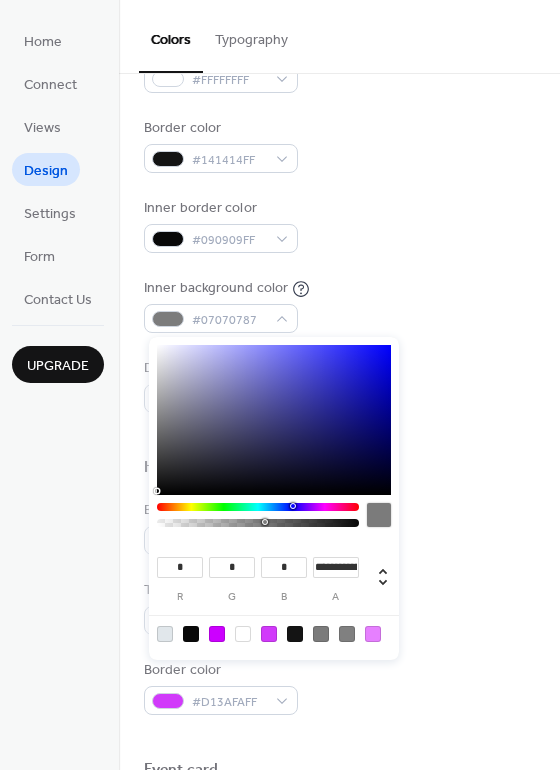 type on "*" 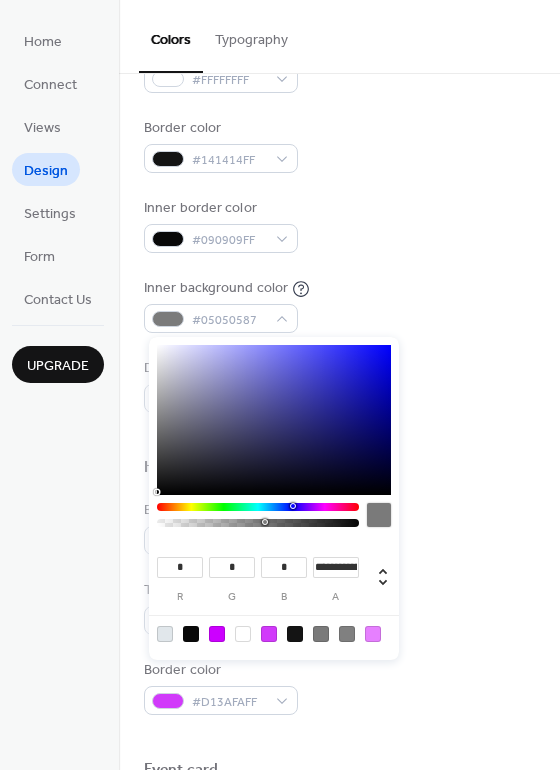 click at bounding box center [274, 420] 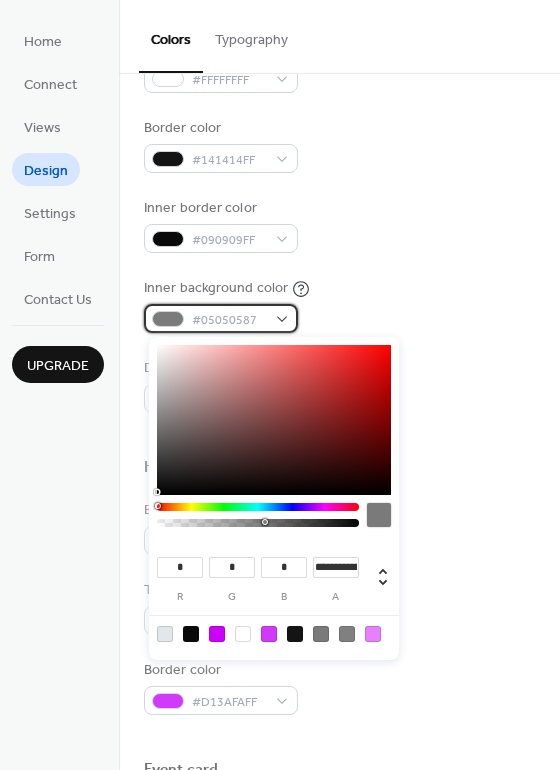 click on "#05050587" at bounding box center (229, 320) 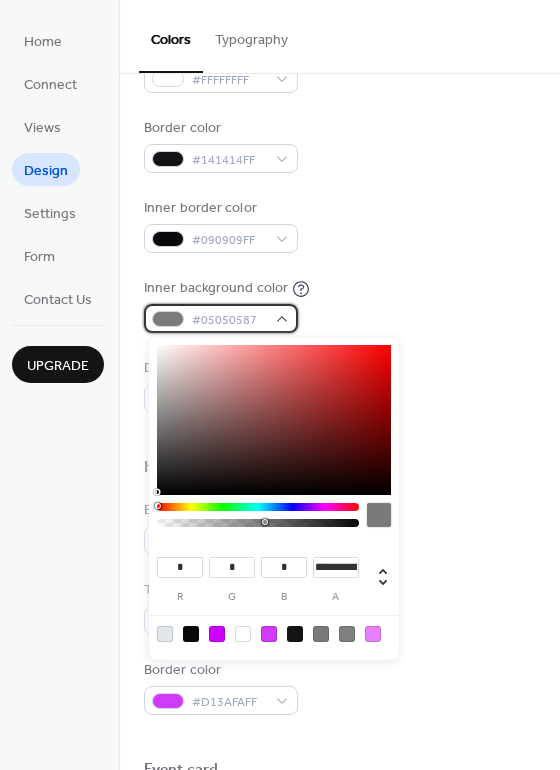 click on "#05050587" at bounding box center [229, 320] 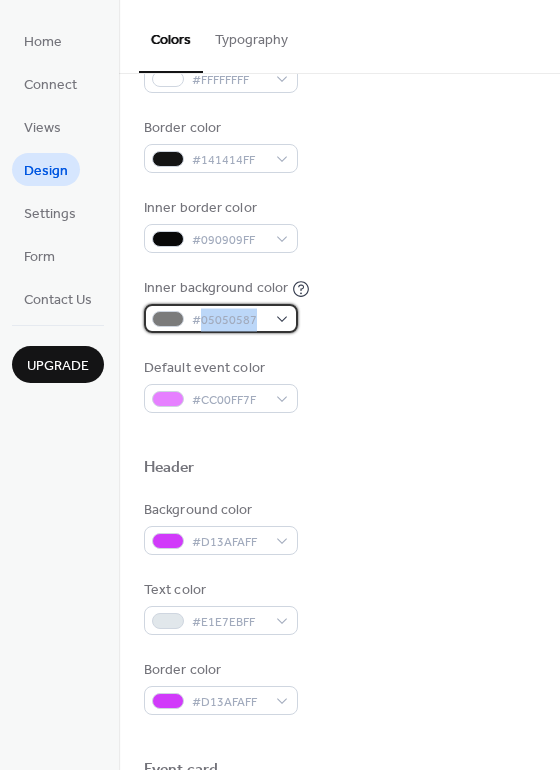 click on "#05050587" at bounding box center [229, 320] 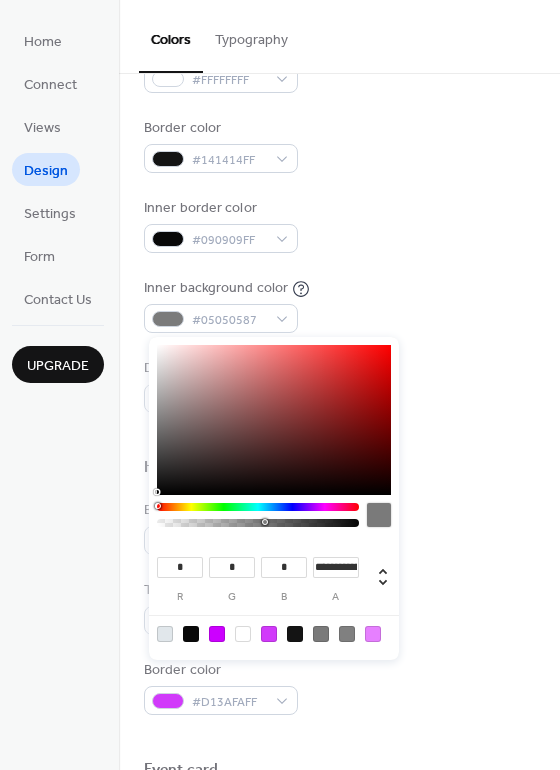 click on "Default event color #CC00FF7F" at bounding box center [339, 385] 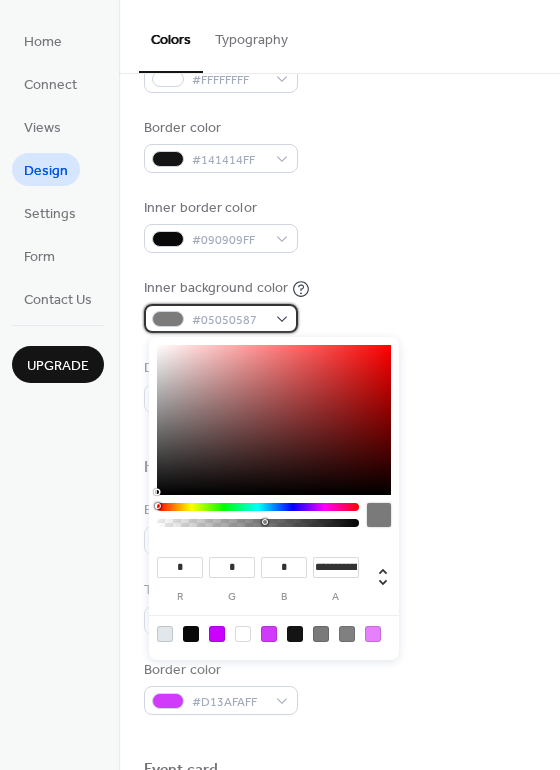 click on "#05050587" at bounding box center (221, 318) 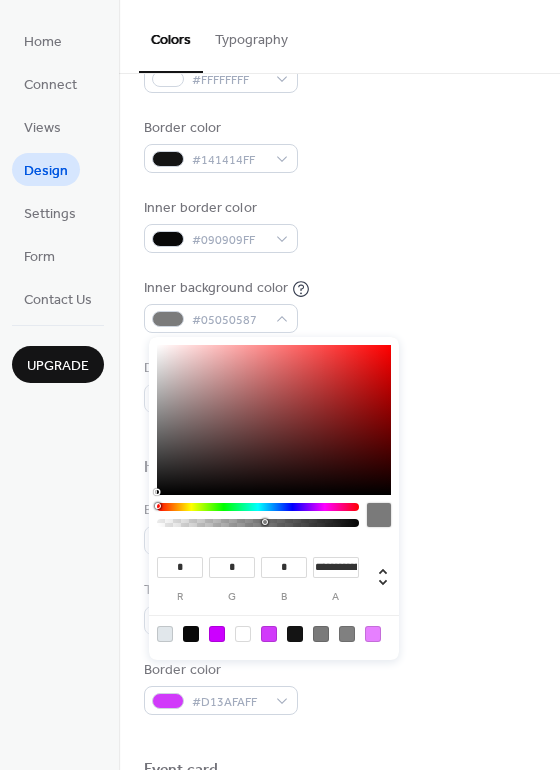 click on "*" at bounding box center (180, 567) 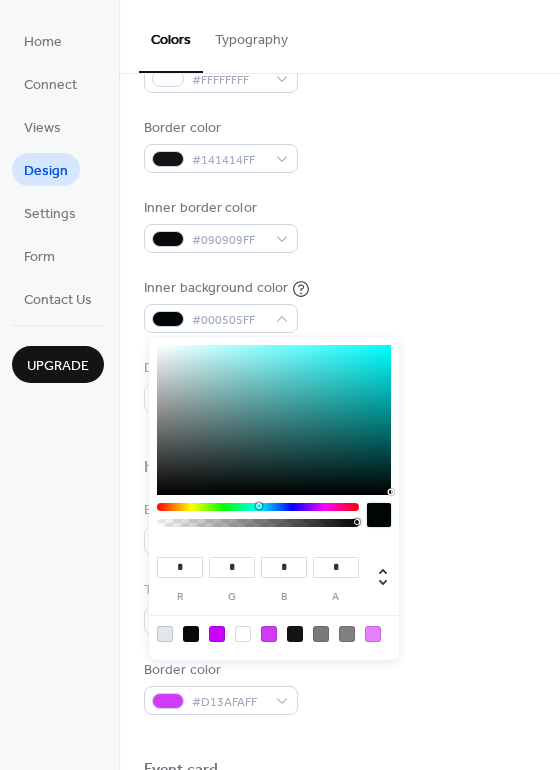 type on "*" 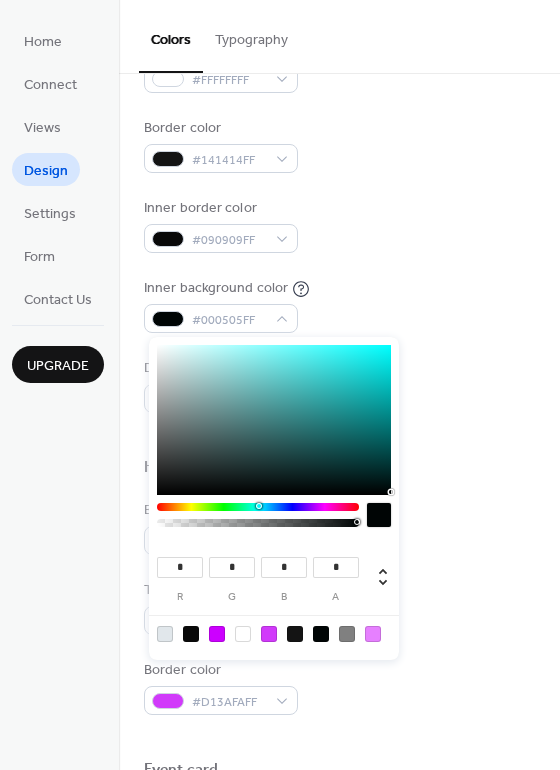 click on "*" at bounding box center (232, 567) 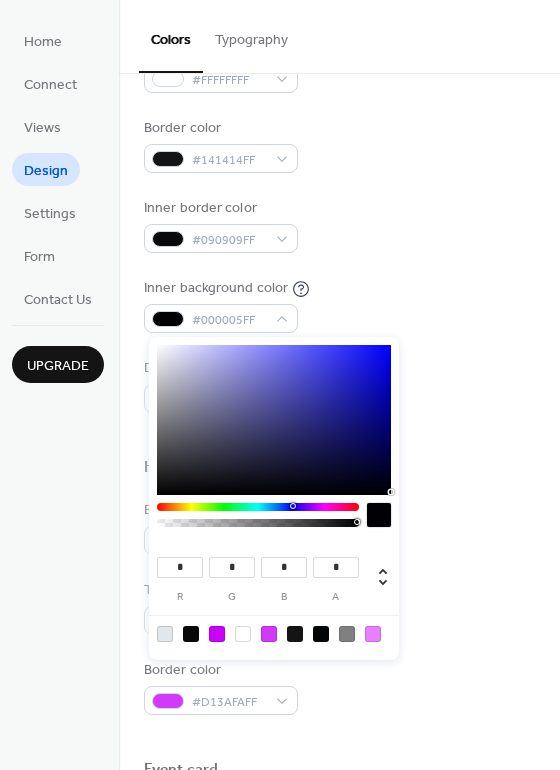 type on "*" 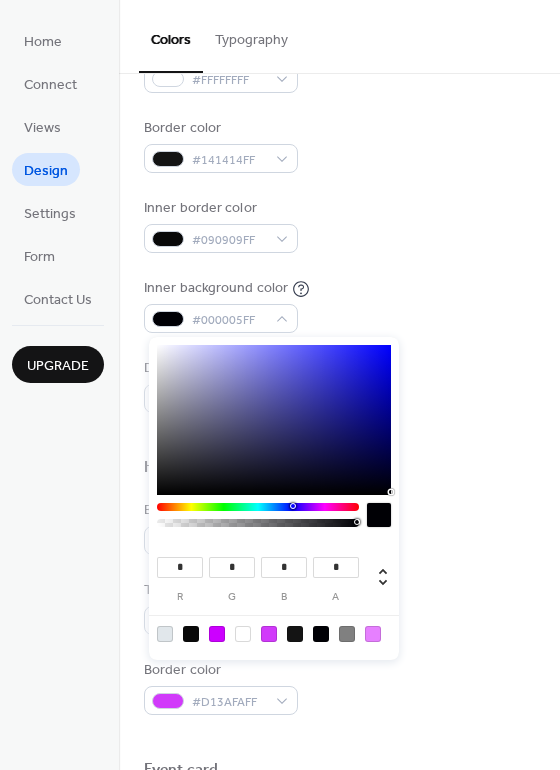 click on "*" at bounding box center [284, 567] 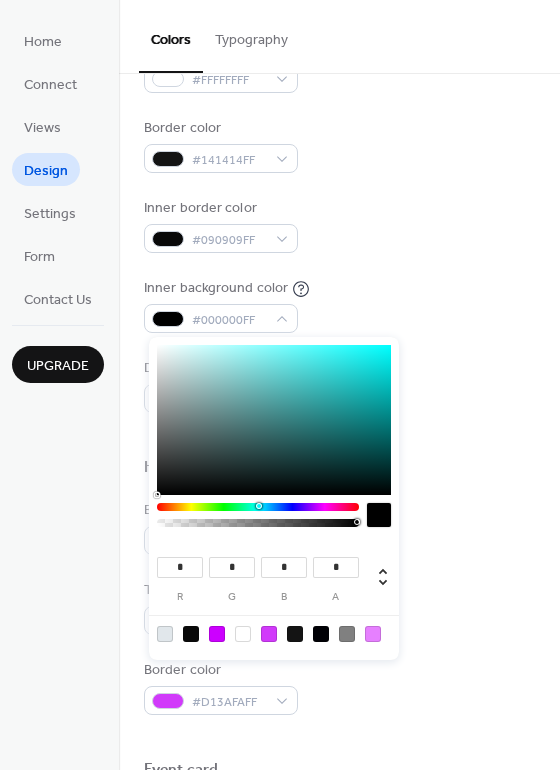 type on "*" 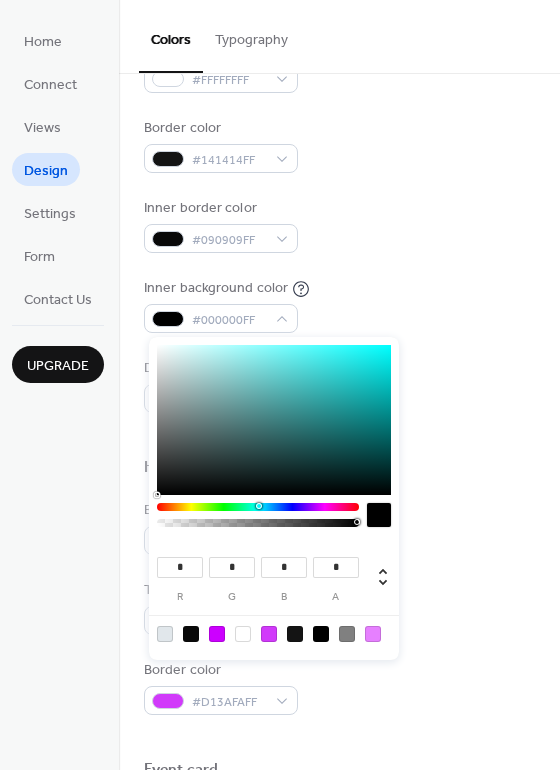 click on "*" at bounding box center (336, 567) 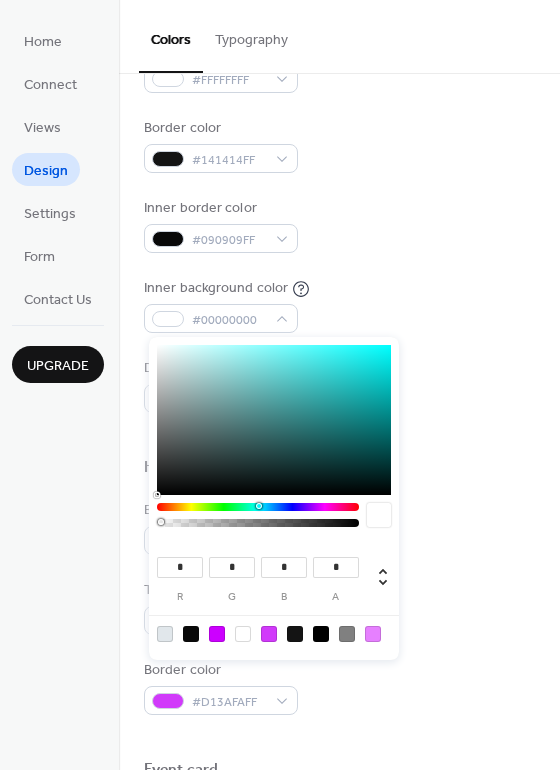 click on "Background color #D13AFAFF" at bounding box center (339, 527) 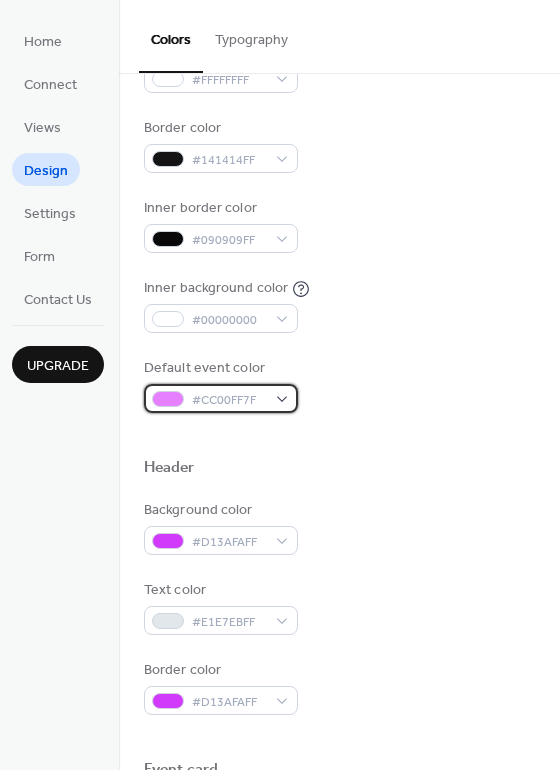 click on "#CC00FF7F" at bounding box center (221, 398) 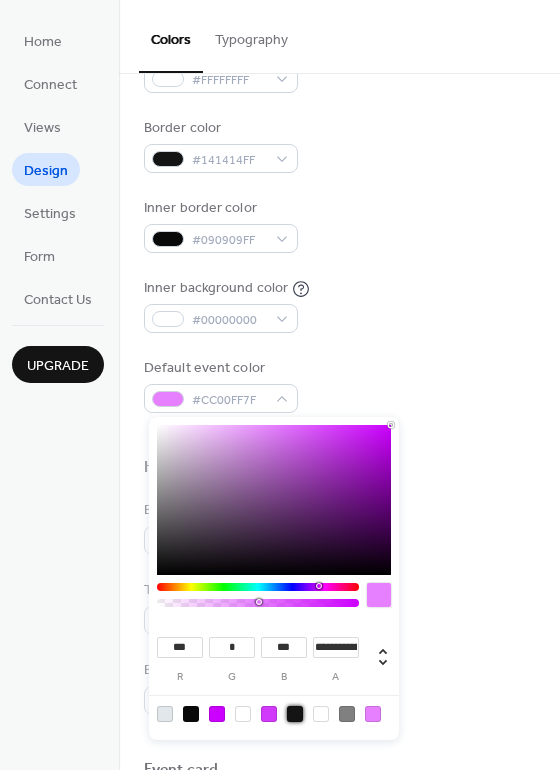 click at bounding box center [295, 714] 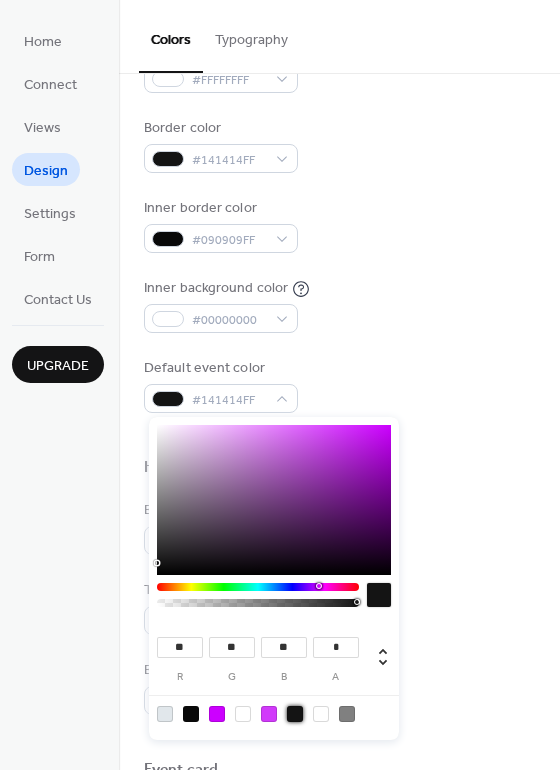 click at bounding box center (191, 714) 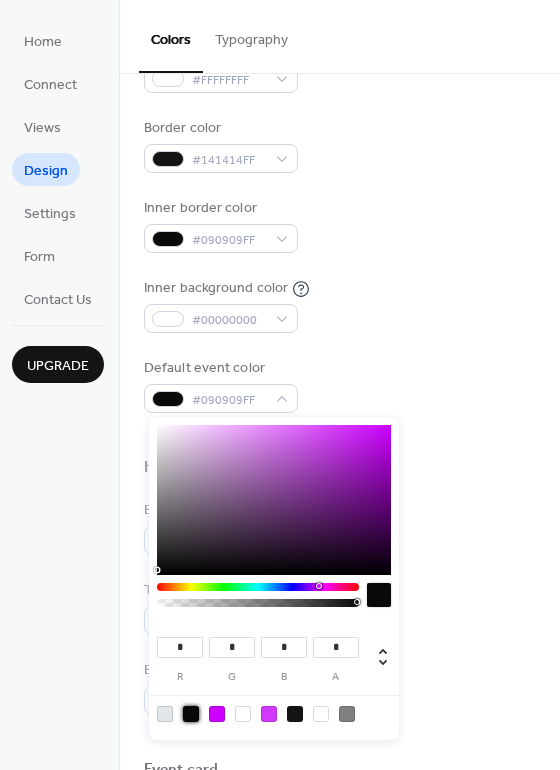 click on "Background color #D13AFAFF Text color #E1E7EBFF Border color #D13AFAFF" at bounding box center [339, 607] 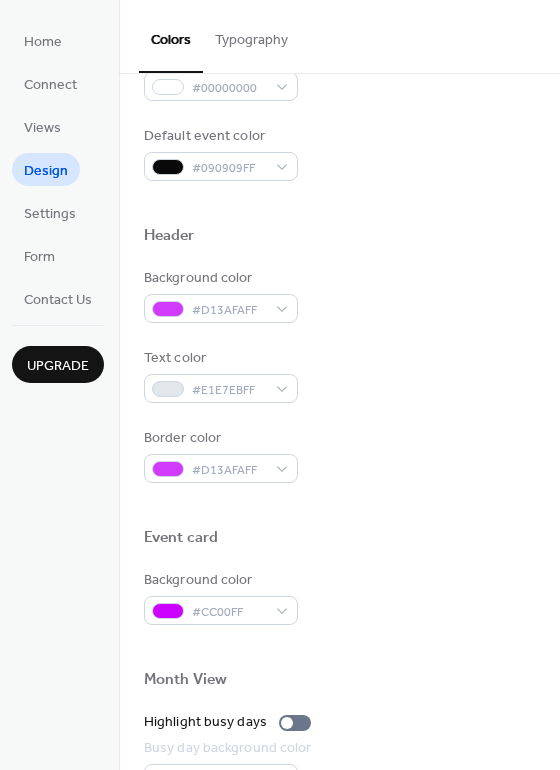 scroll, scrollTop: 570, scrollLeft: 0, axis: vertical 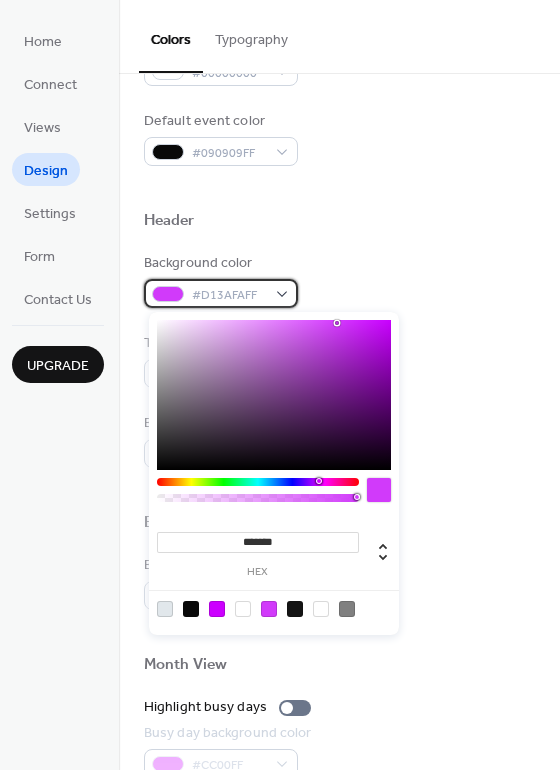 click on "#D13AFAFF" at bounding box center (221, 293) 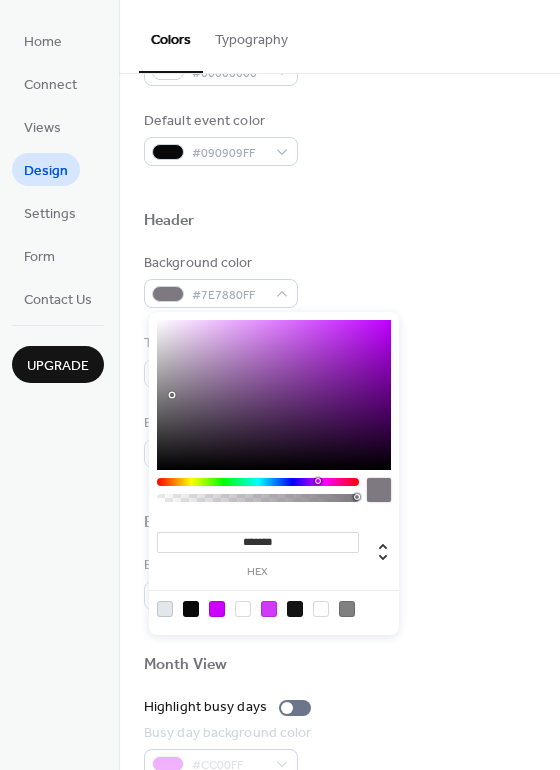 click at bounding box center (274, 395) 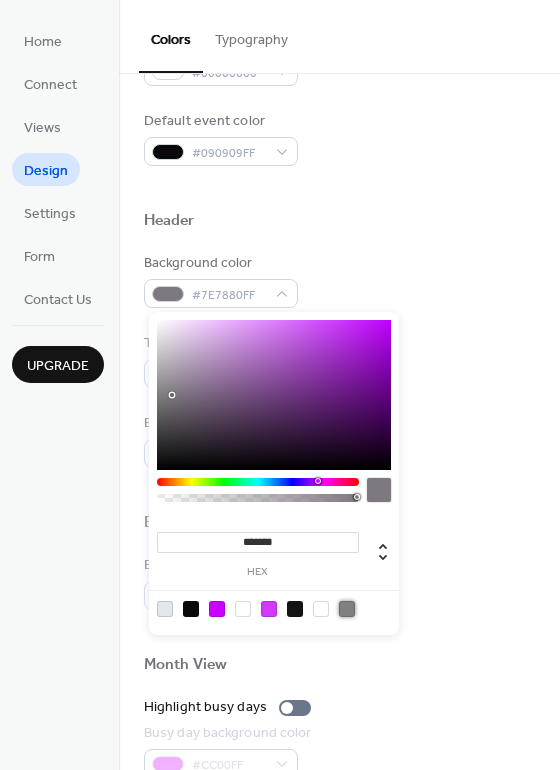 click at bounding box center [347, 609] 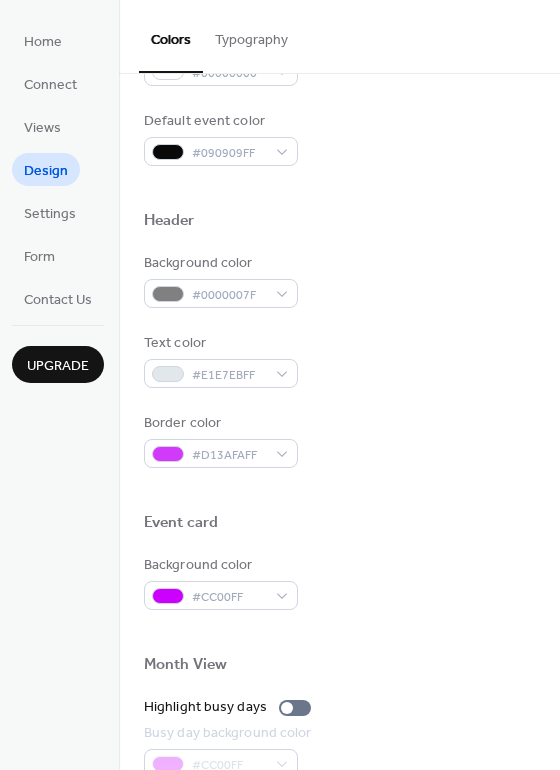 click at bounding box center (339, 490) 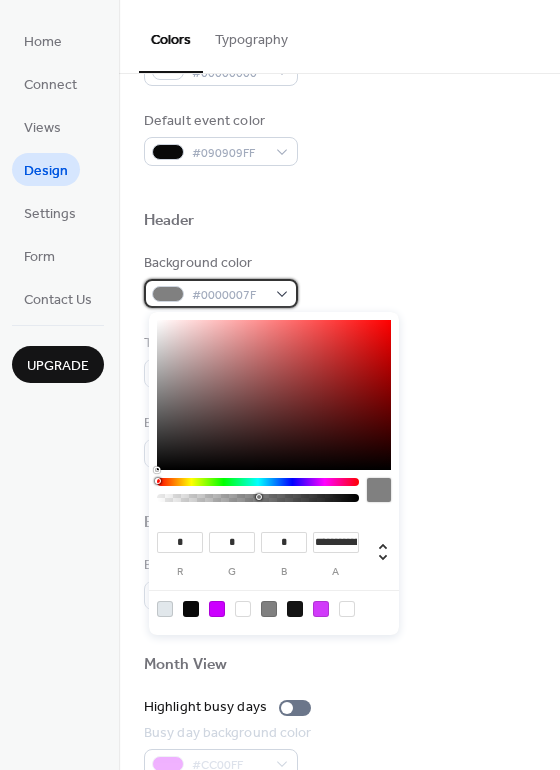 click on "#0000007F" at bounding box center (221, 293) 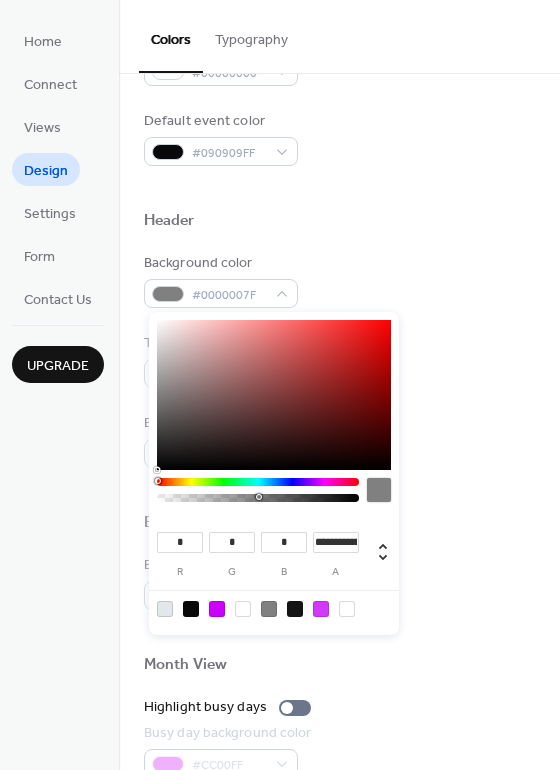 click on "Background color #CC00FF" at bounding box center [339, 582] 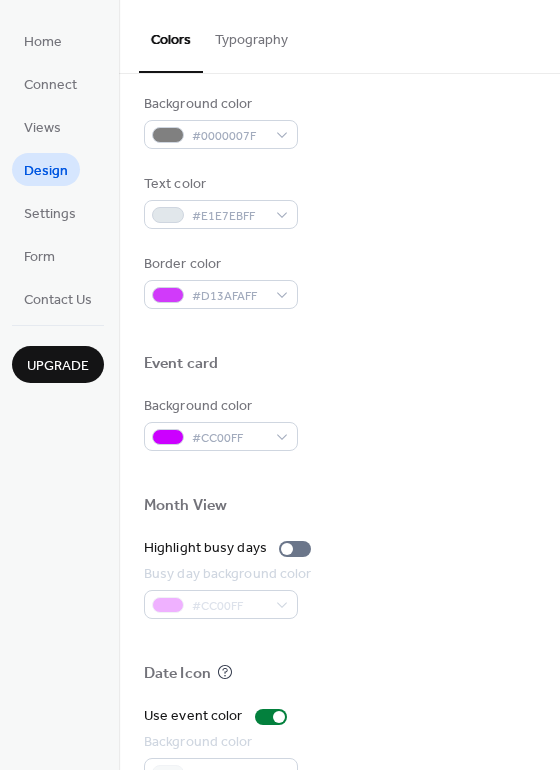 scroll, scrollTop: 731, scrollLeft: 0, axis: vertical 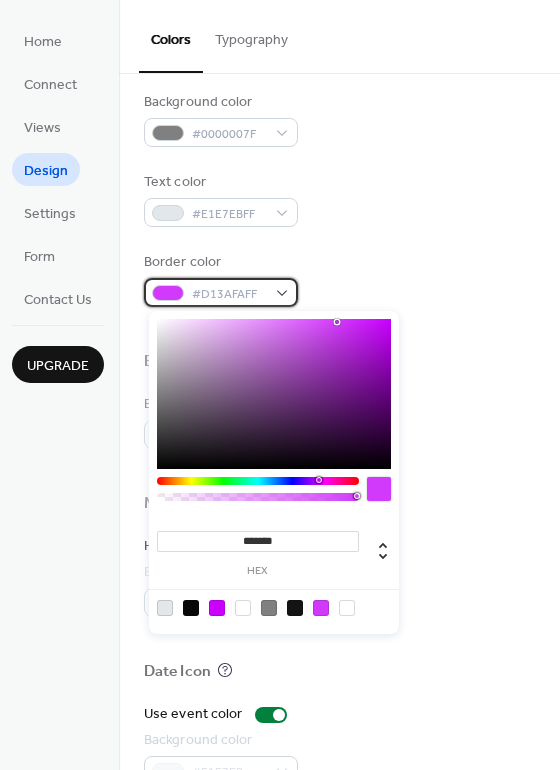 click on "#D13AFAFF" at bounding box center (221, 292) 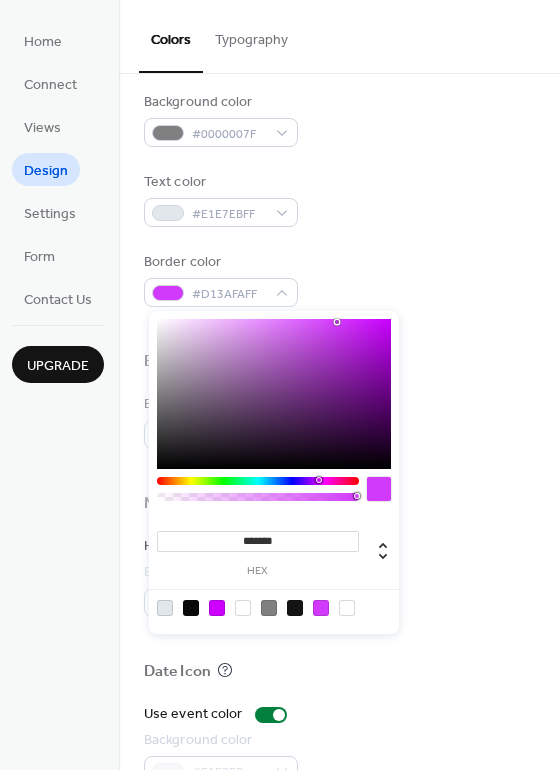 click at bounding box center (191, 608) 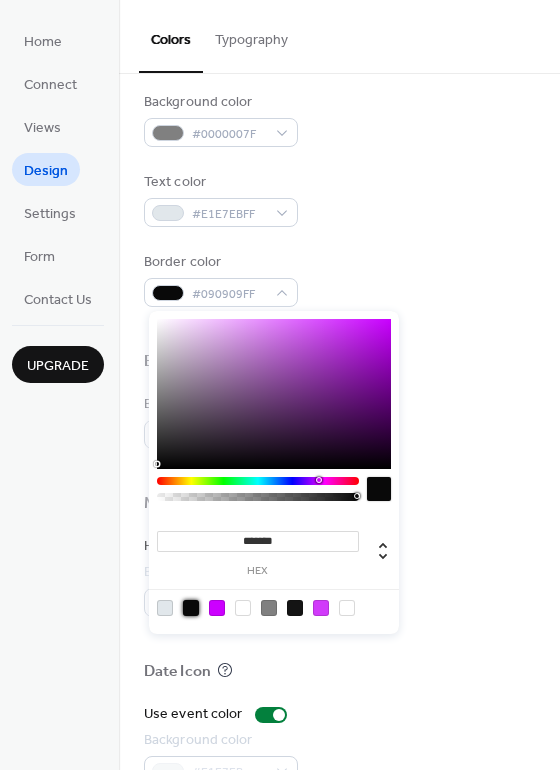 click at bounding box center [339, 471] 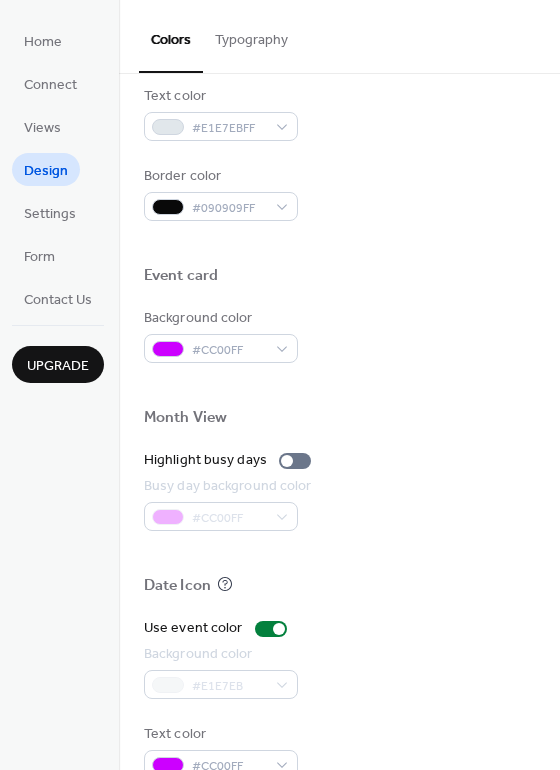 scroll, scrollTop: 856, scrollLeft: 0, axis: vertical 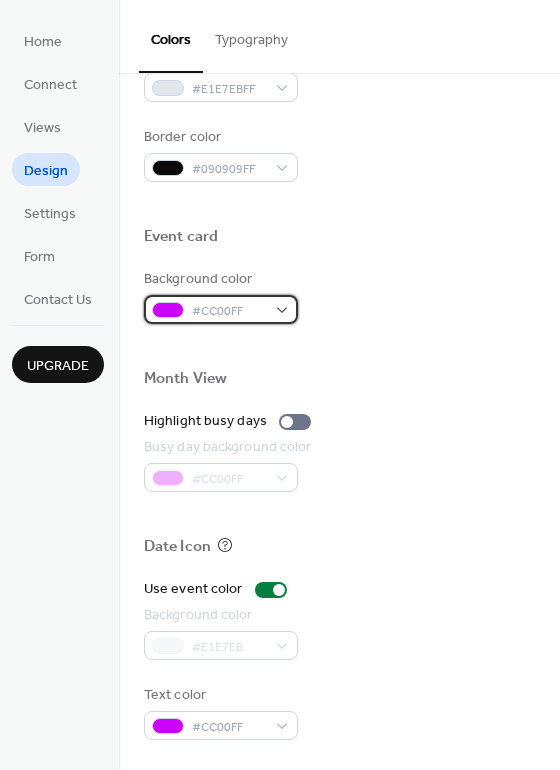 click on "#CC00FF" at bounding box center (221, 309) 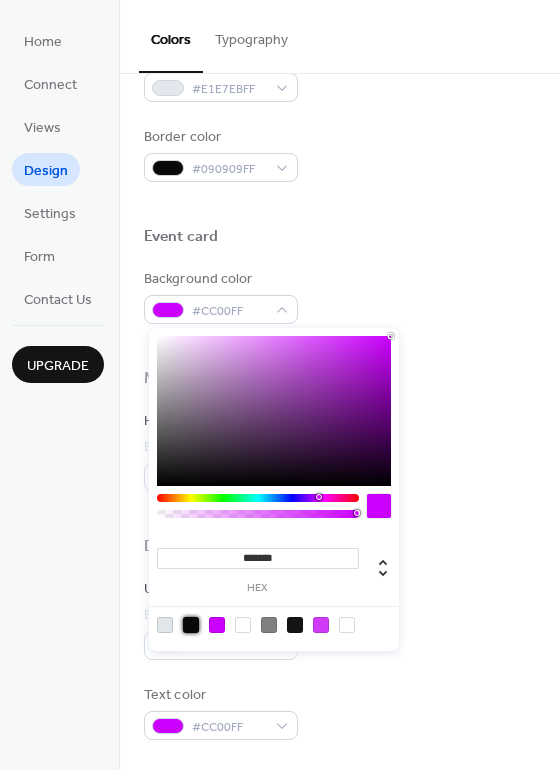 click at bounding box center [191, 625] 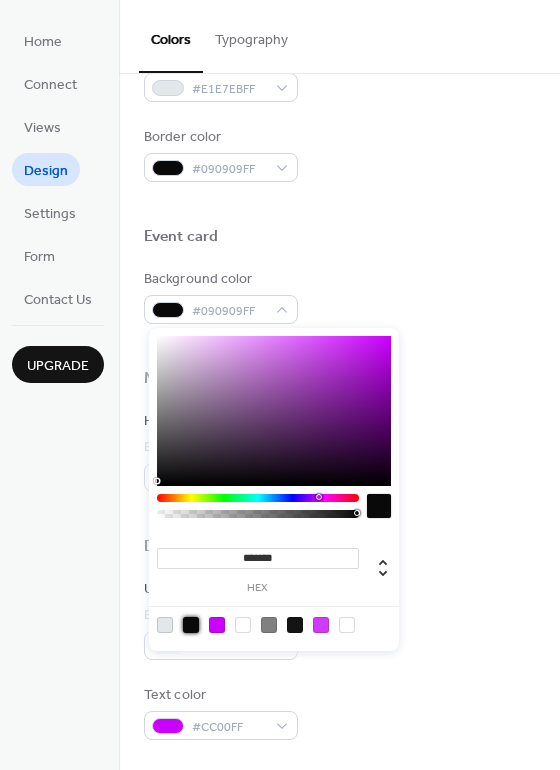 click at bounding box center [339, 514] 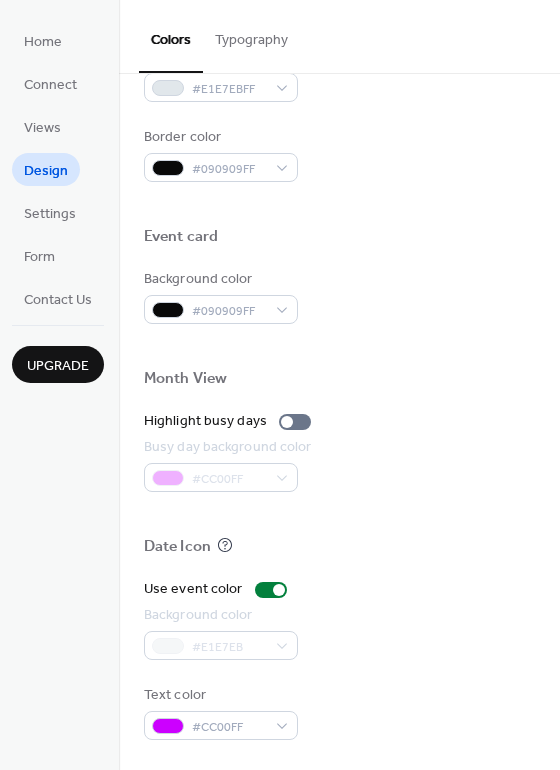 click on "#CC00FF" at bounding box center (230, 477) 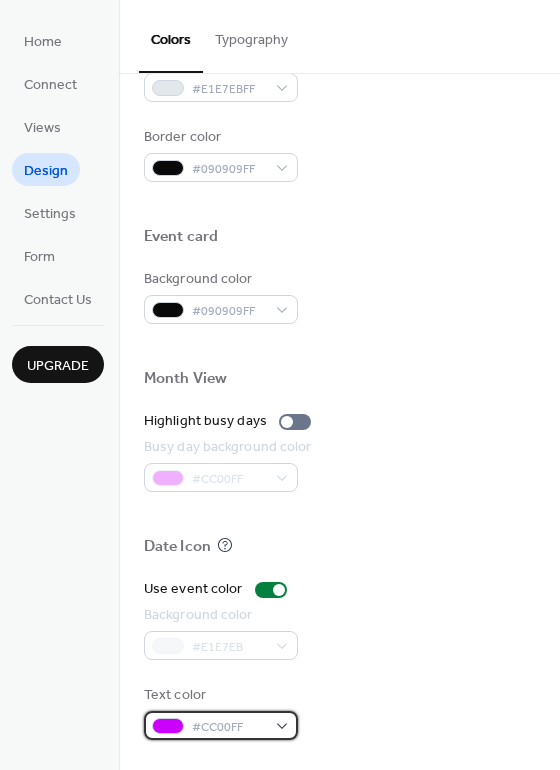 click on "#CC00FF" at bounding box center [221, 725] 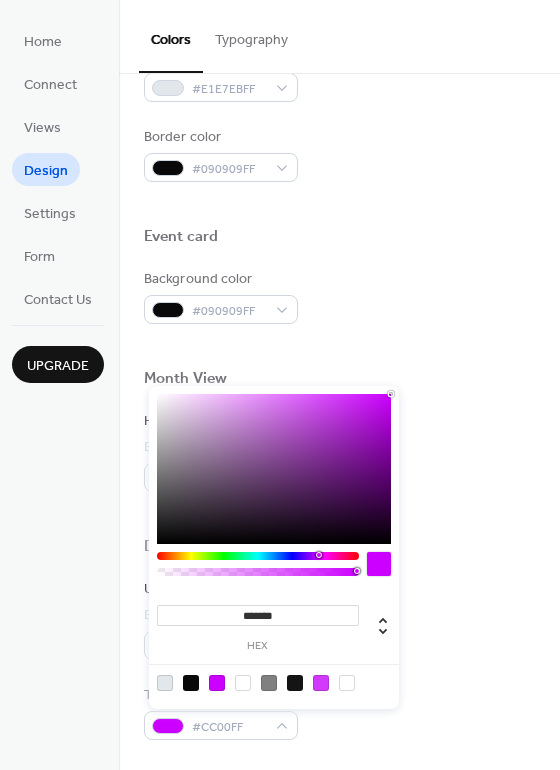 click at bounding box center [243, 683] 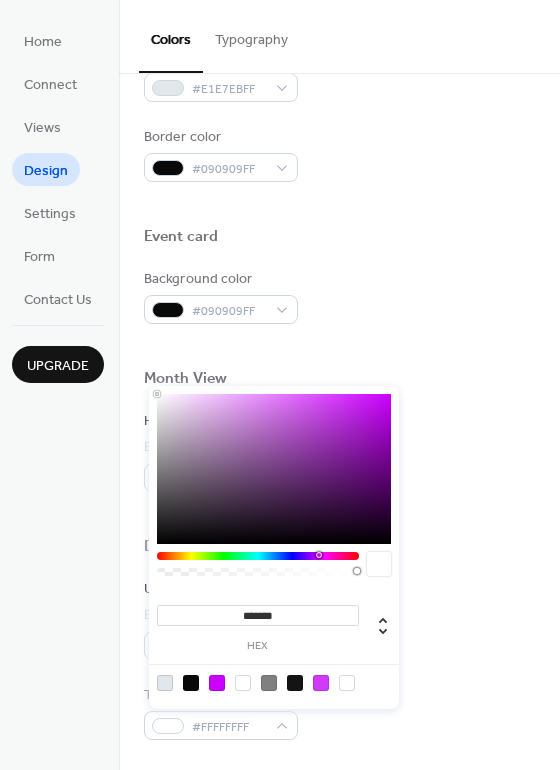 click on "Background color #E1E7EB" at bounding box center (339, 632) 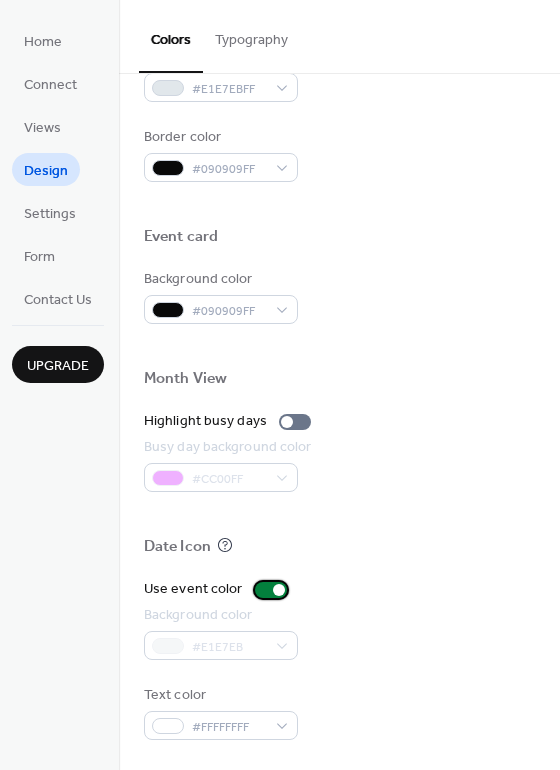 click at bounding box center (271, 590) 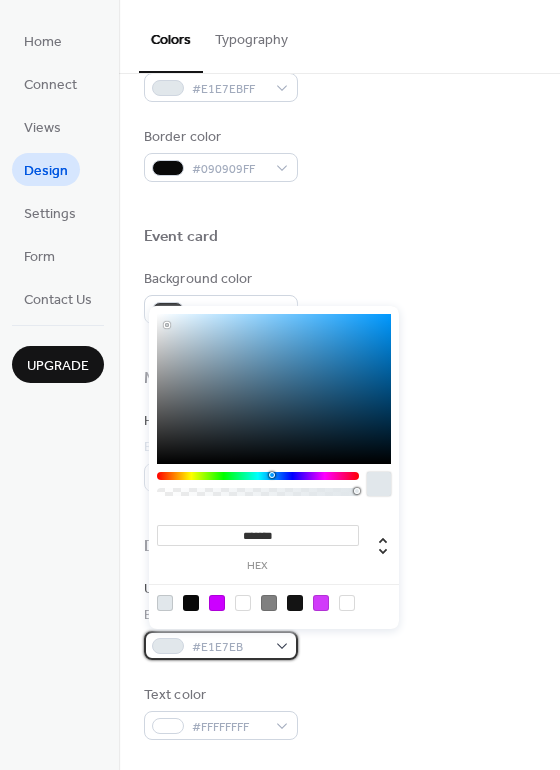 click on "#E1E7EB" at bounding box center (221, 645) 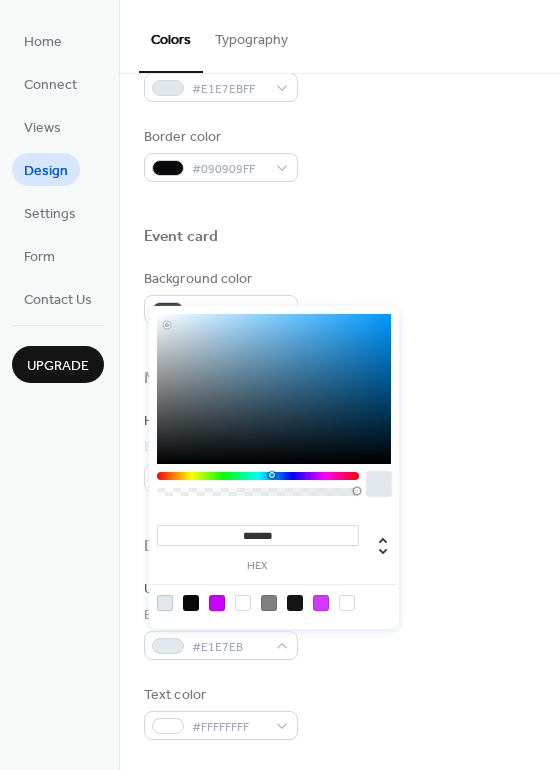 click at bounding box center [295, 603] 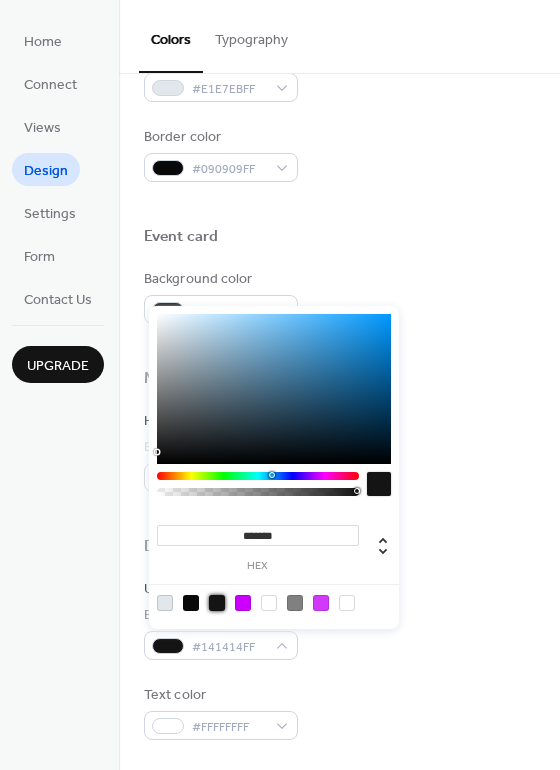 click on "Use event color" at bounding box center [339, 589] 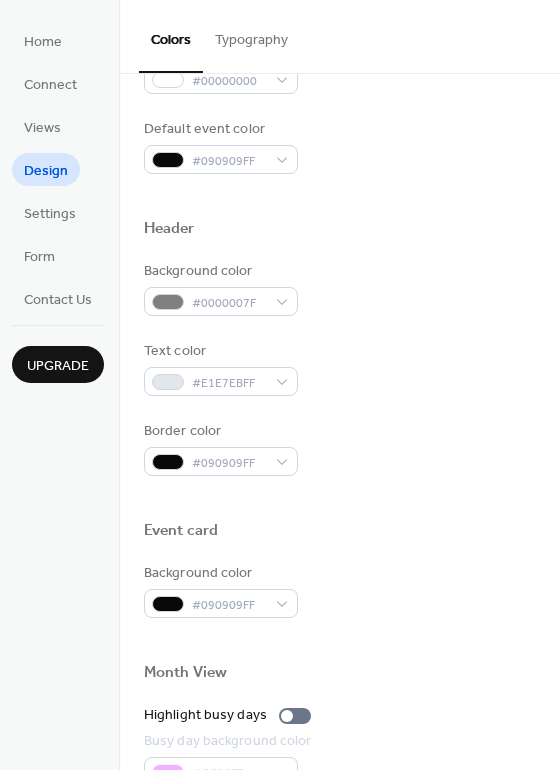 scroll, scrollTop: 542, scrollLeft: 0, axis: vertical 